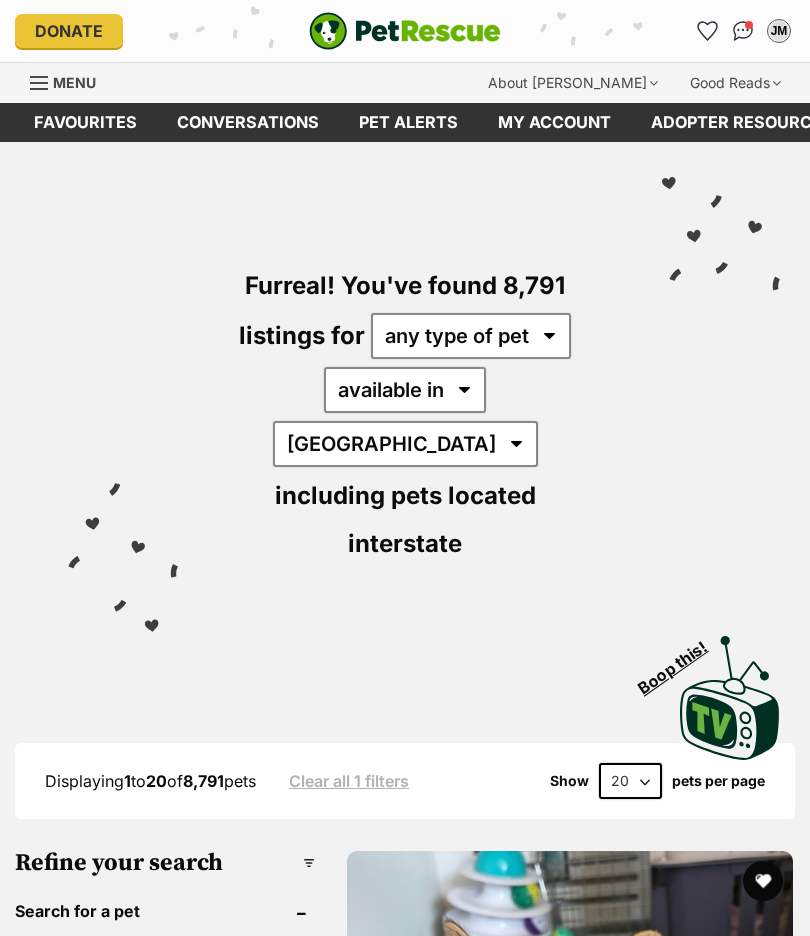scroll, scrollTop: 0, scrollLeft: 0, axis: both 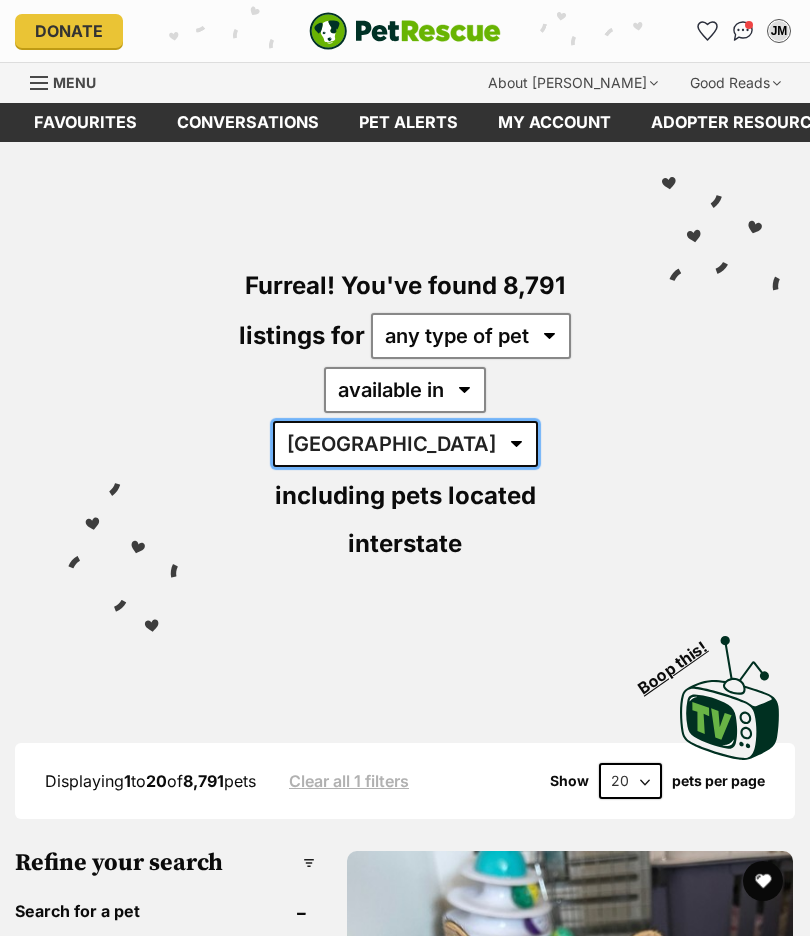click on "Australia
ACT
NSW
NT
QLD
SA
TAS
VIC
WA" at bounding box center (405, 444) 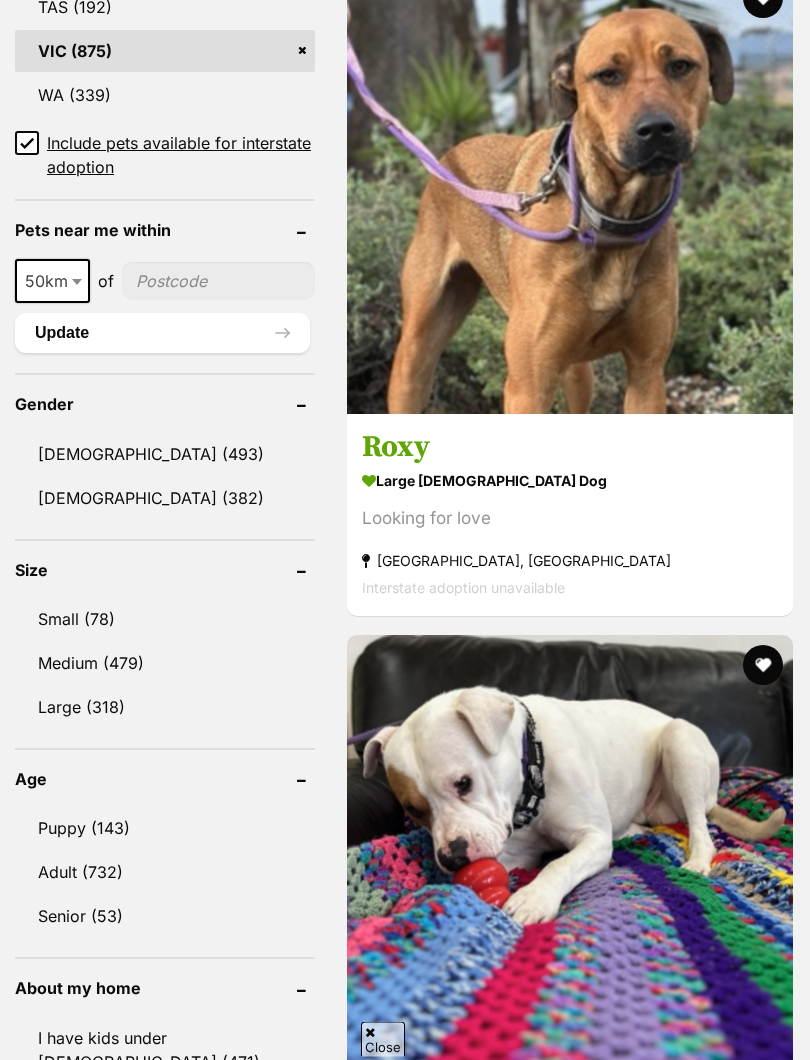 scroll, scrollTop: 1551, scrollLeft: 0, axis: vertical 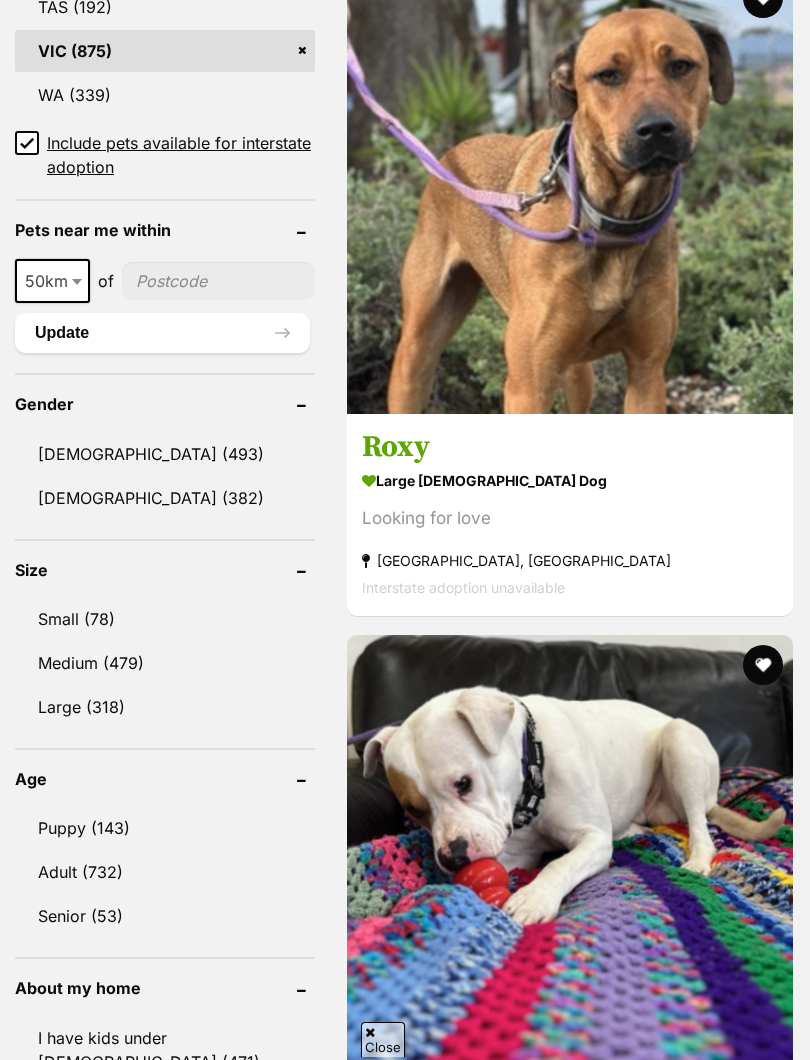 click on "Small (78)" at bounding box center [165, 619] 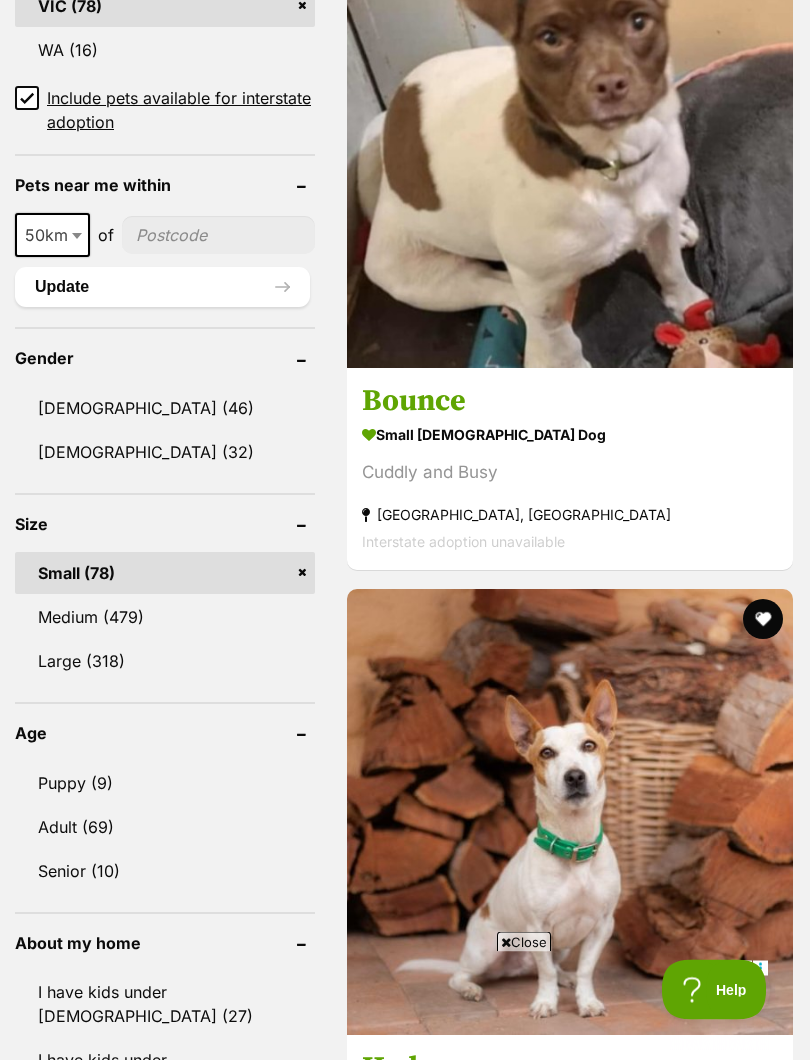 scroll, scrollTop: 1650, scrollLeft: 0, axis: vertical 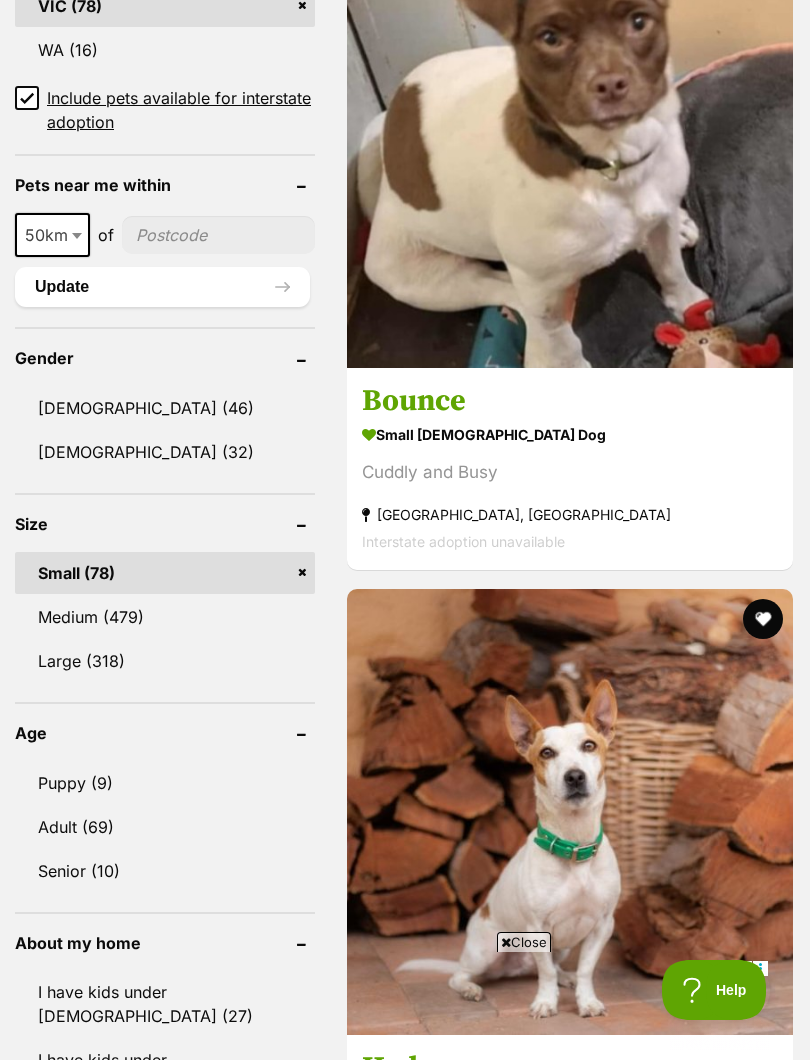 click on "Adult (69)" at bounding box center (165, 827) 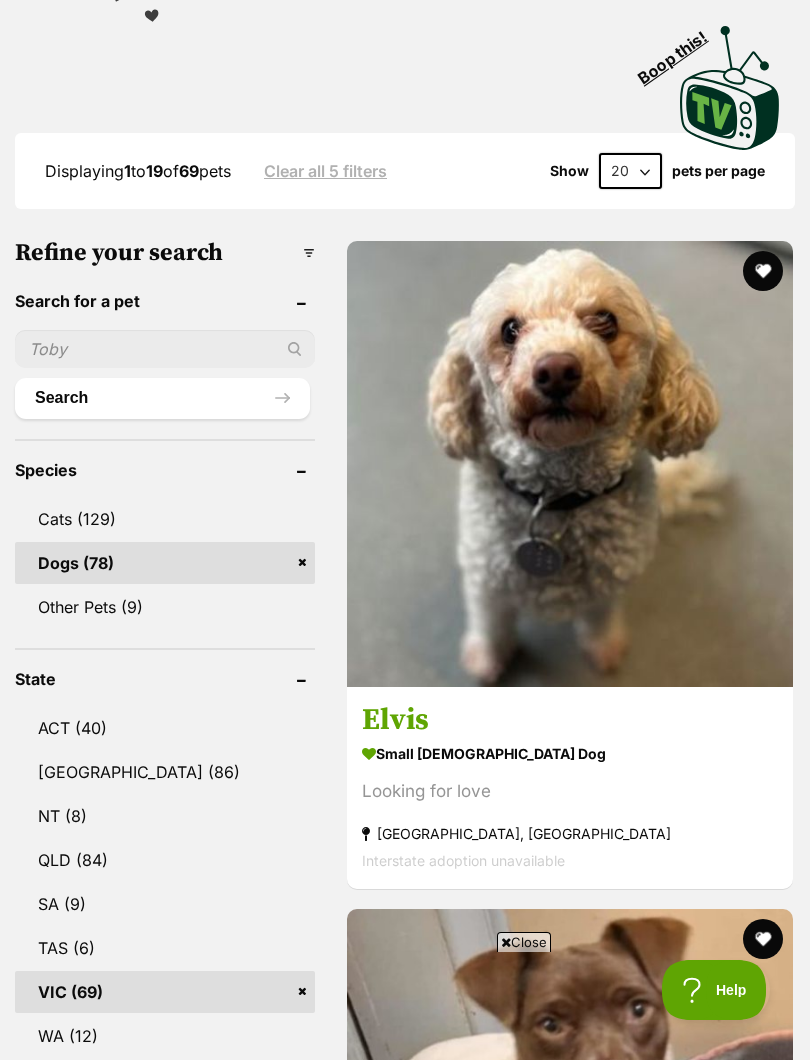 scroll, scrollTop: 0, scrollLeft: 0, axis: both 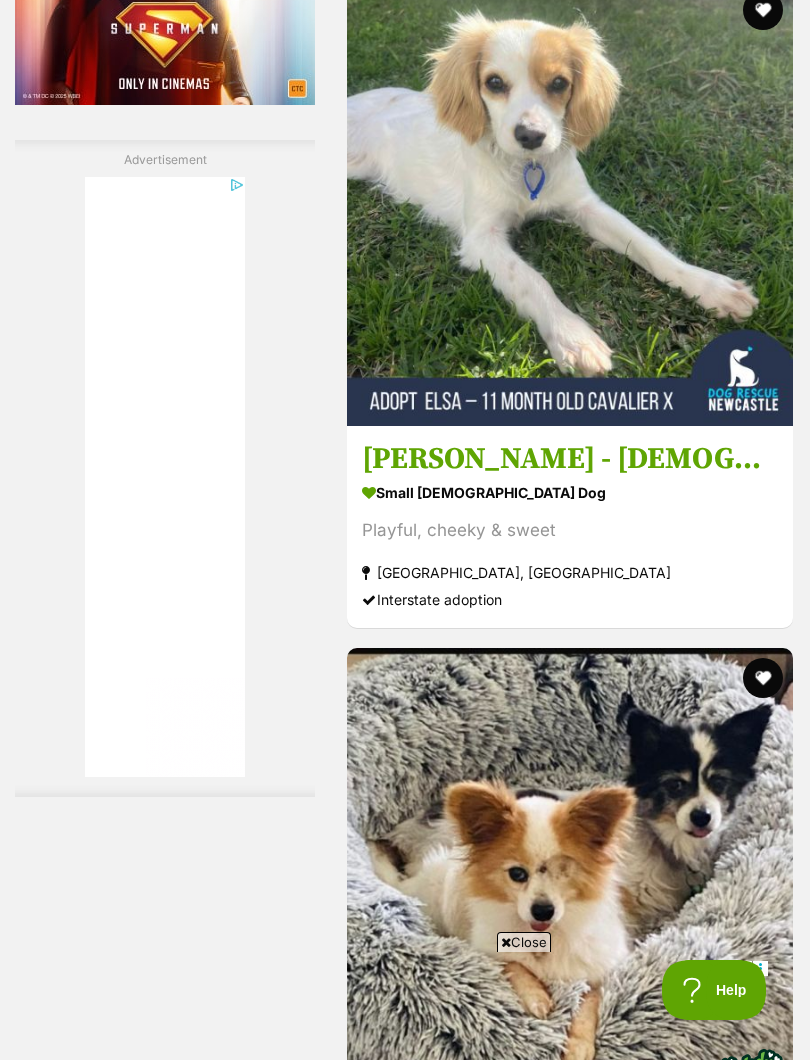 click on "Elsa - 11 Month Old Cavalier X" at bounding box center (570, 460) 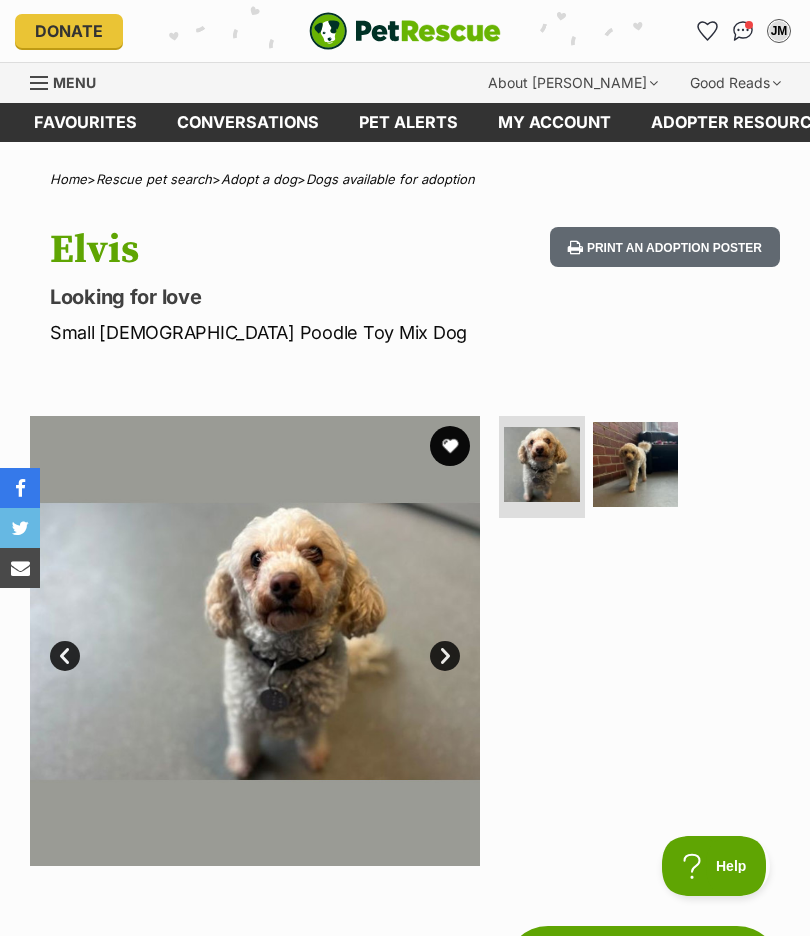 scroll, scrollTop: 0, scrollLeft: 0, axis: both 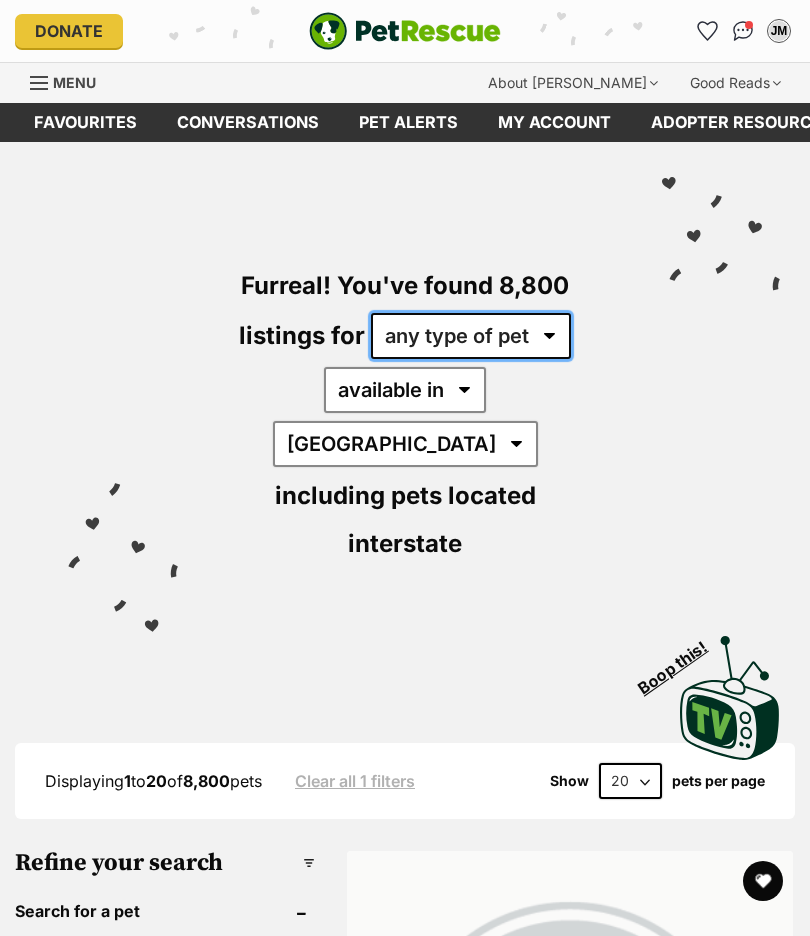 click on "any type of pet
cats
dogs
other pets" at bounding box center (471, 336) 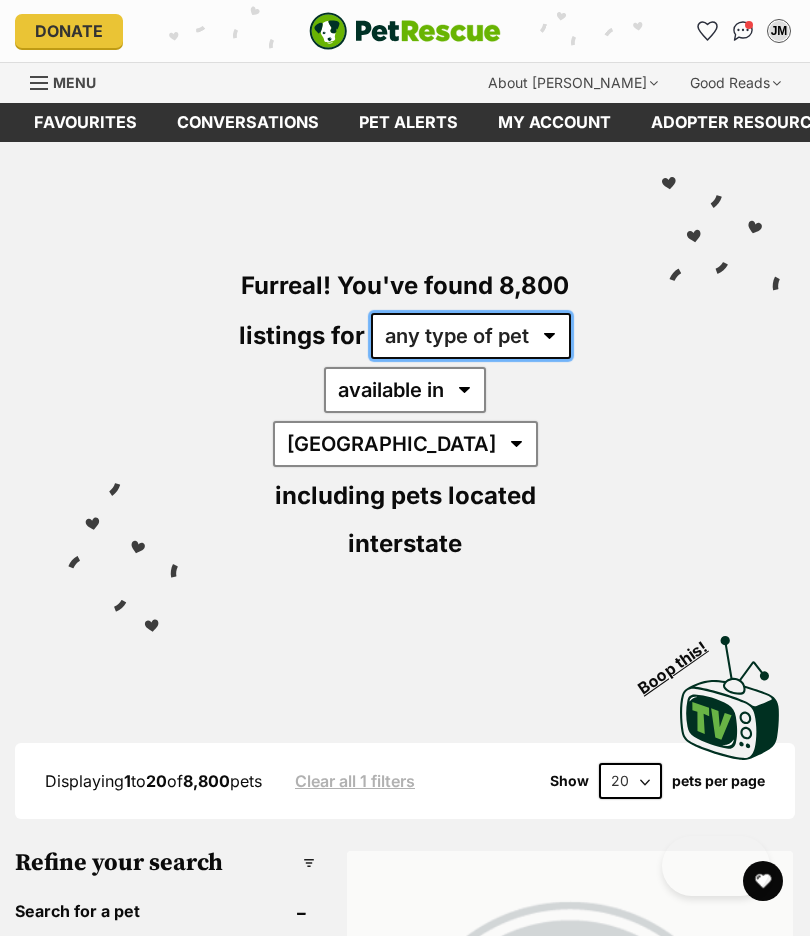 select on "Dogs" 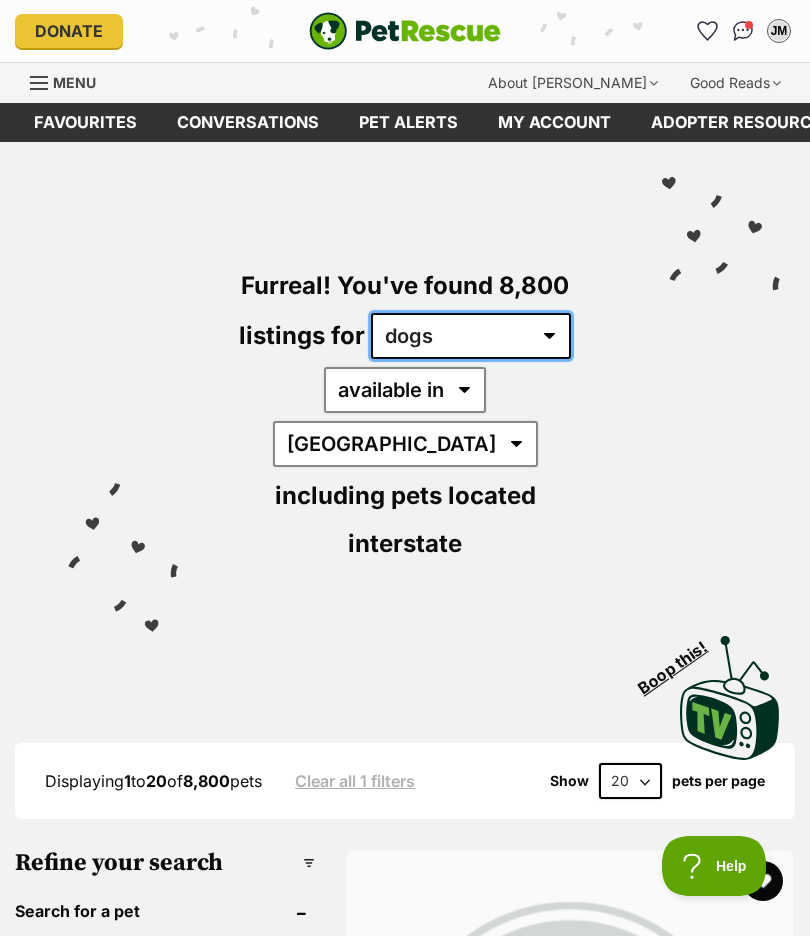 scroll, scrollTop: 0, scrollLeft: 0, axis: both 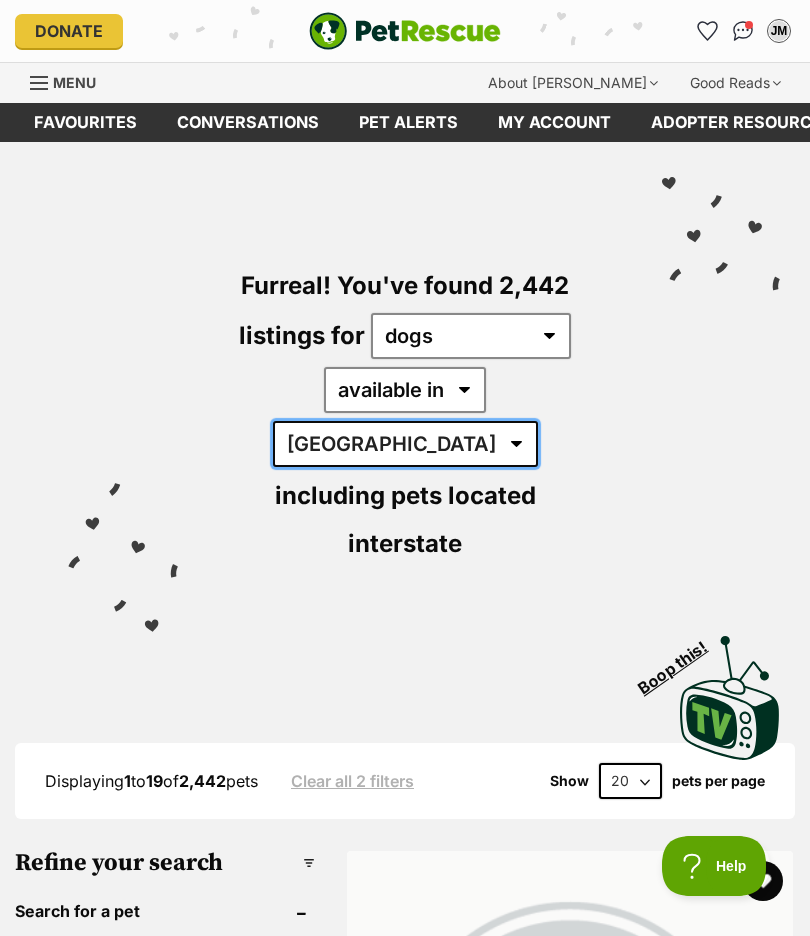click on "Australia
ACT
NSW
NT
QLD
SA
TAS
VIC
WA" at bounding box center (405, 444) 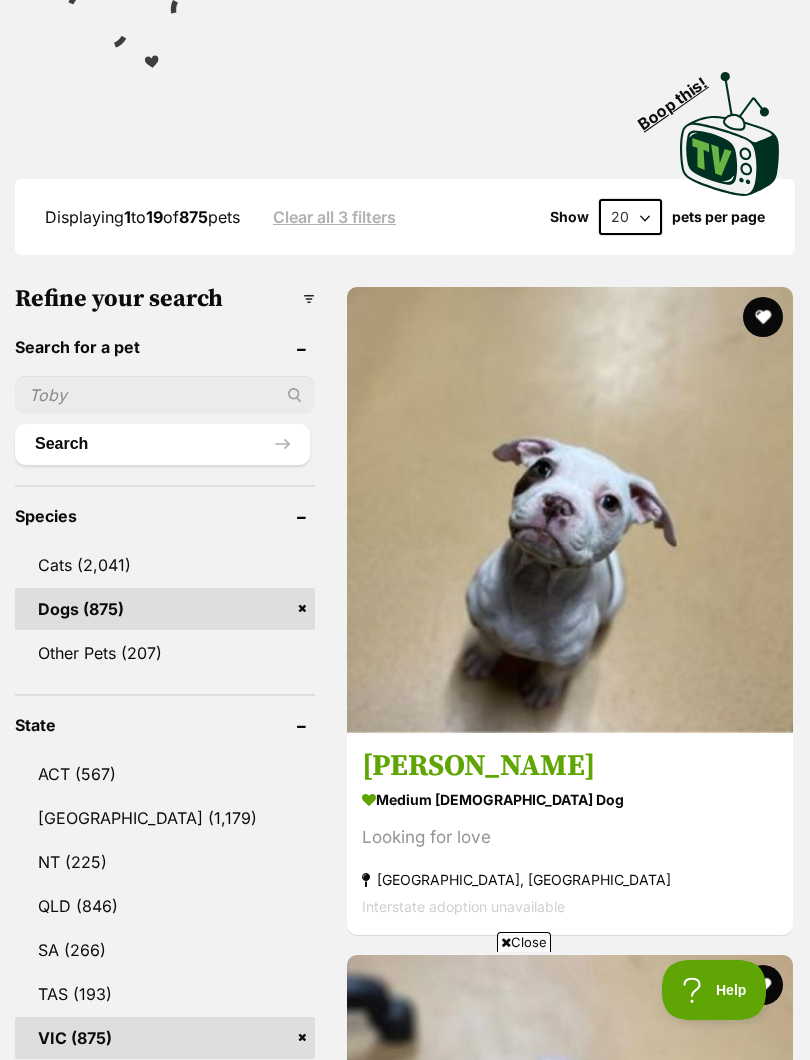 scroll, scrollTop: 823, scrollLeft: 0, axis: vertical 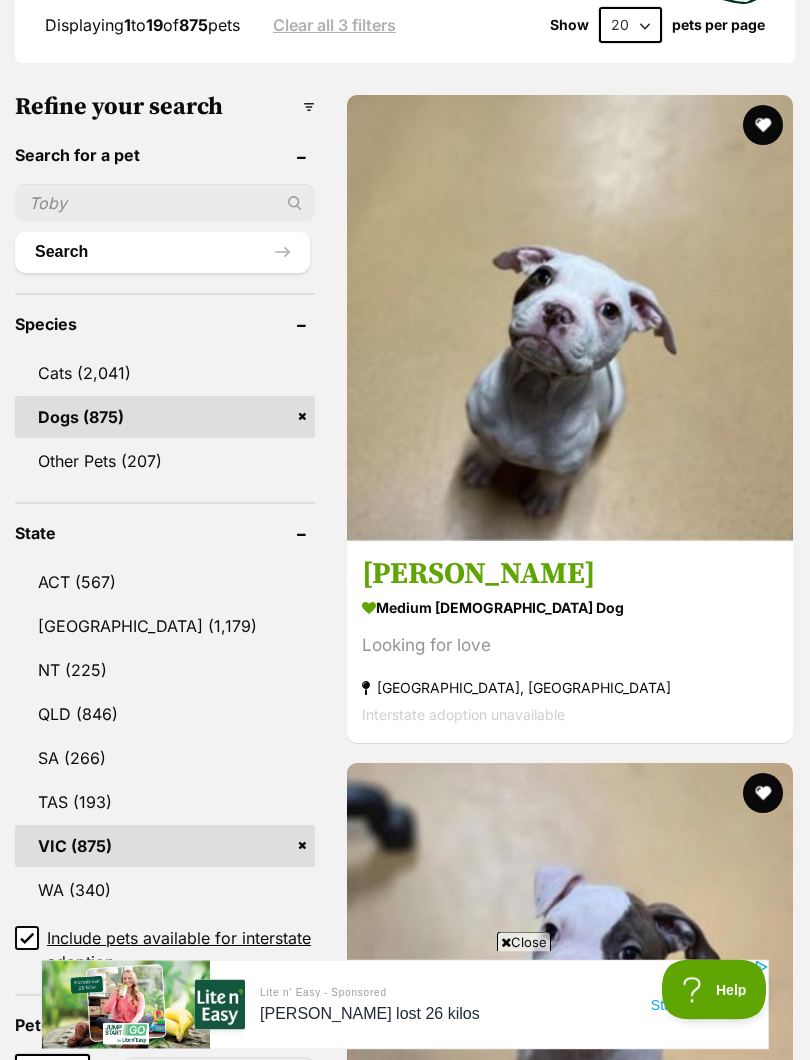 click at bounding box center [165, 204] 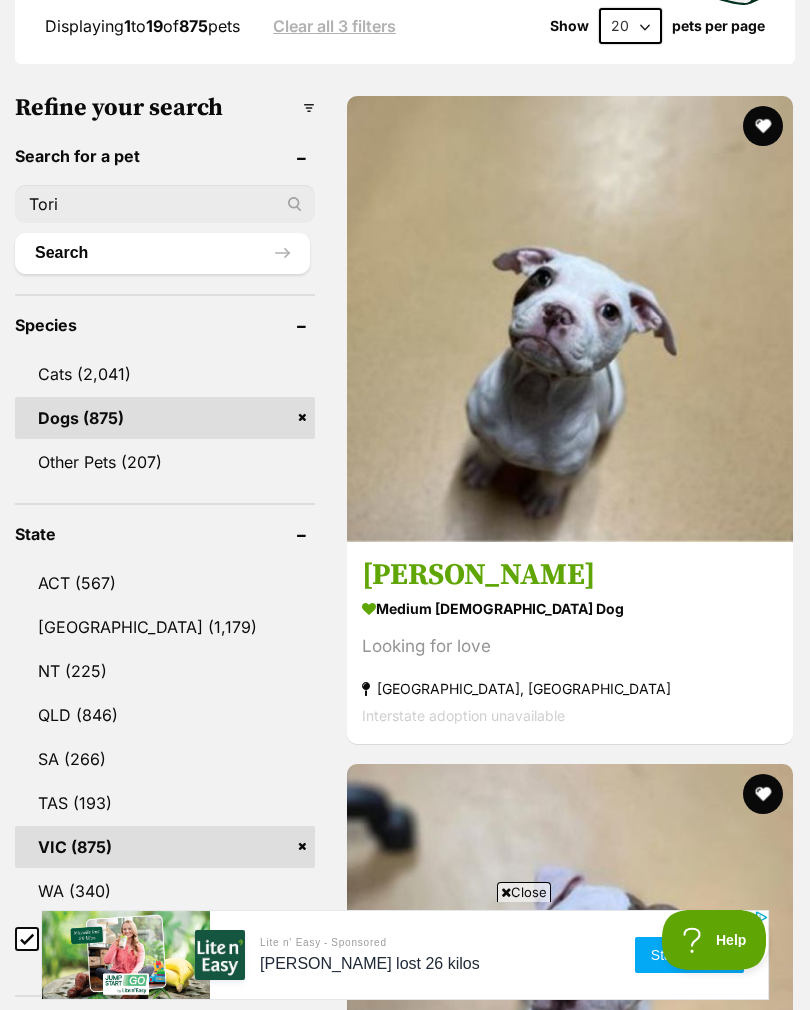 type on "Tori" 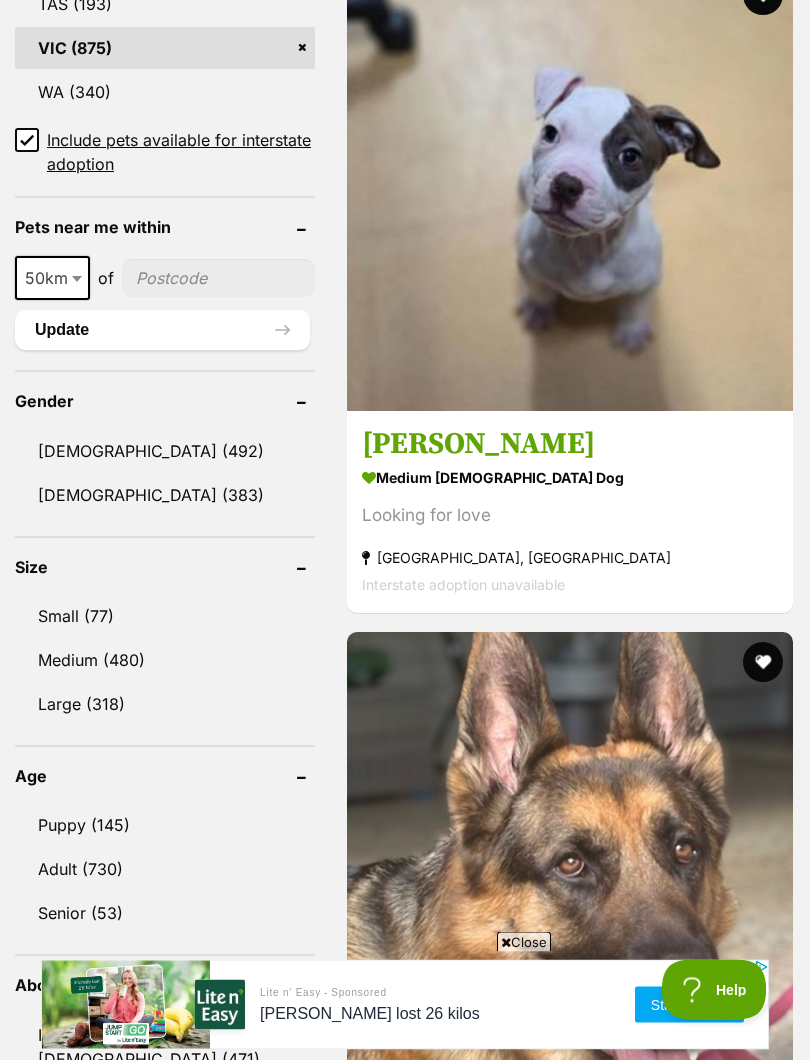 scroll, scrollTop: 1584, scrollLeft: 0, axis: vertical 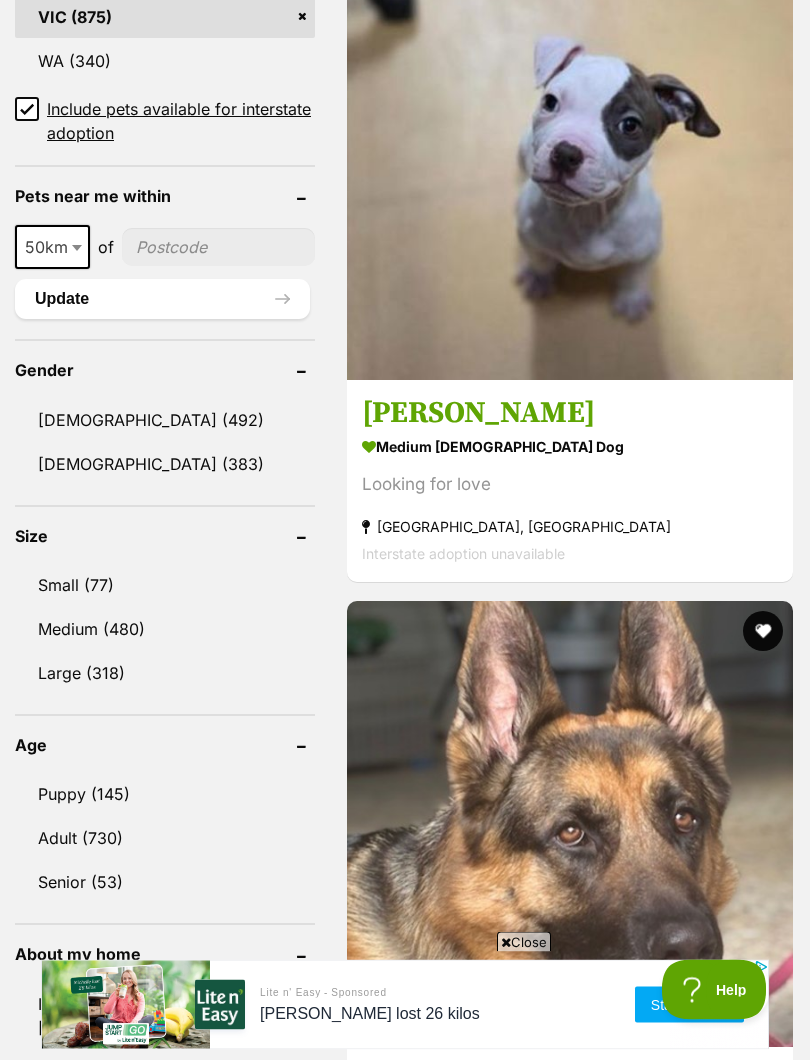click on "Small (77)" at bounding box center [165, 586] 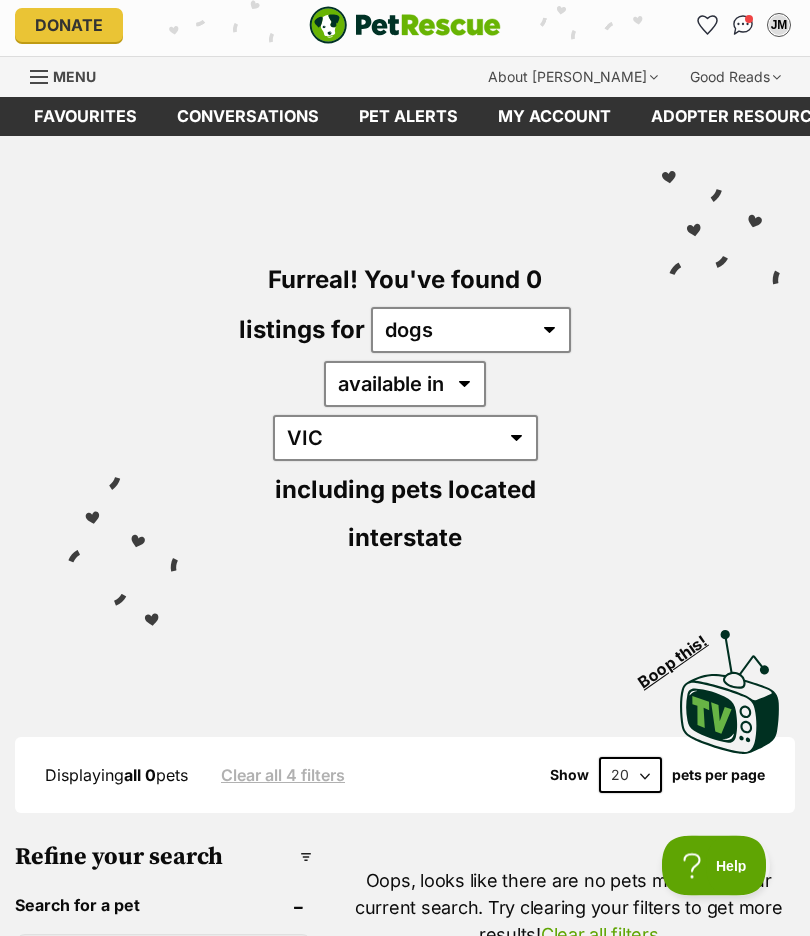 scroll, scrollTop: 0, scrollLeft: 0, axis: both 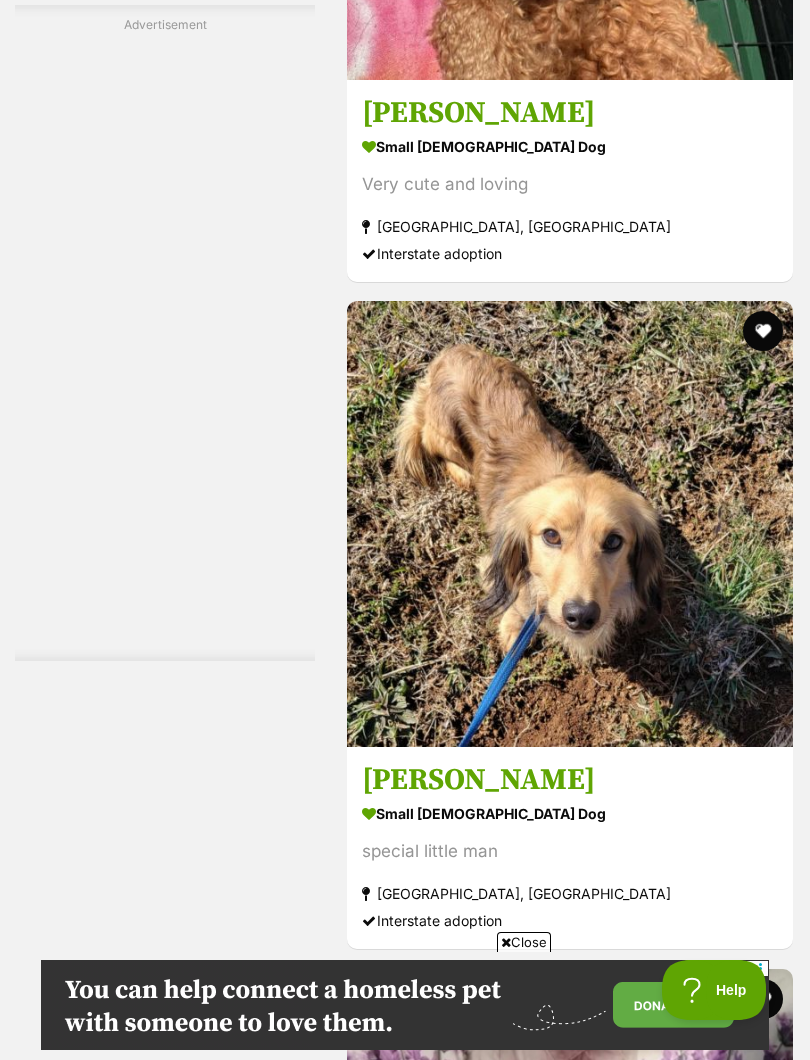 click at bounding box center (570, -143) 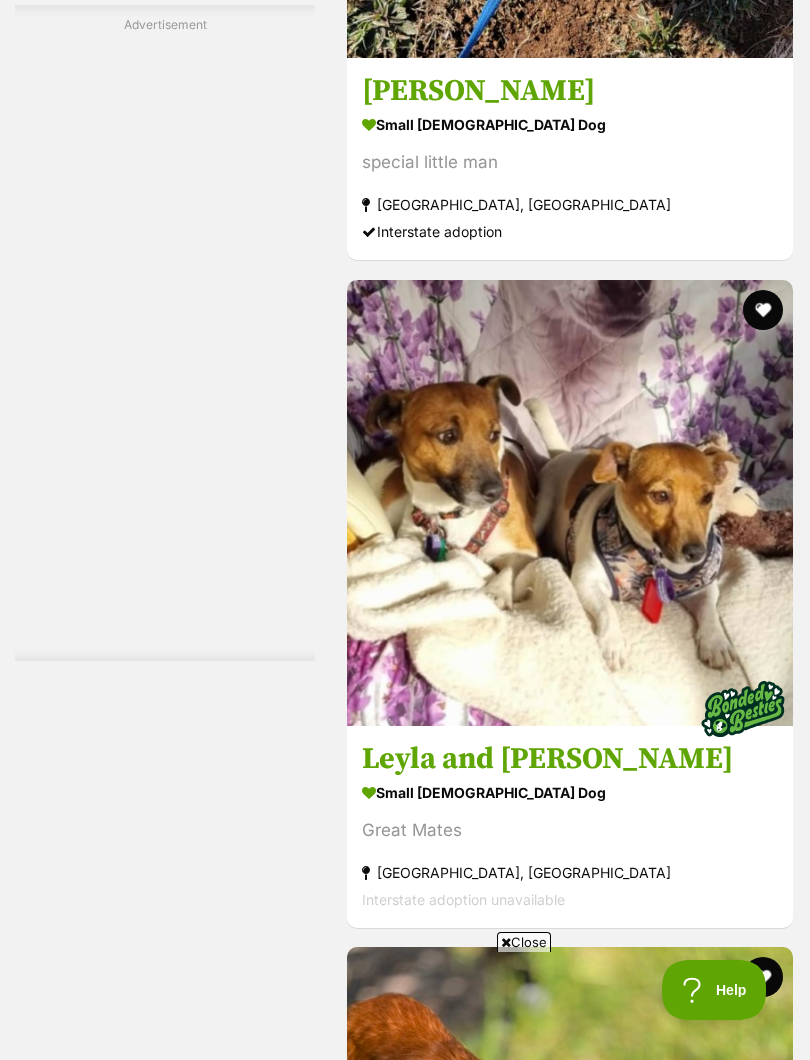 scroll, scrollTop: 0, scrollLeft: 0, axis: both 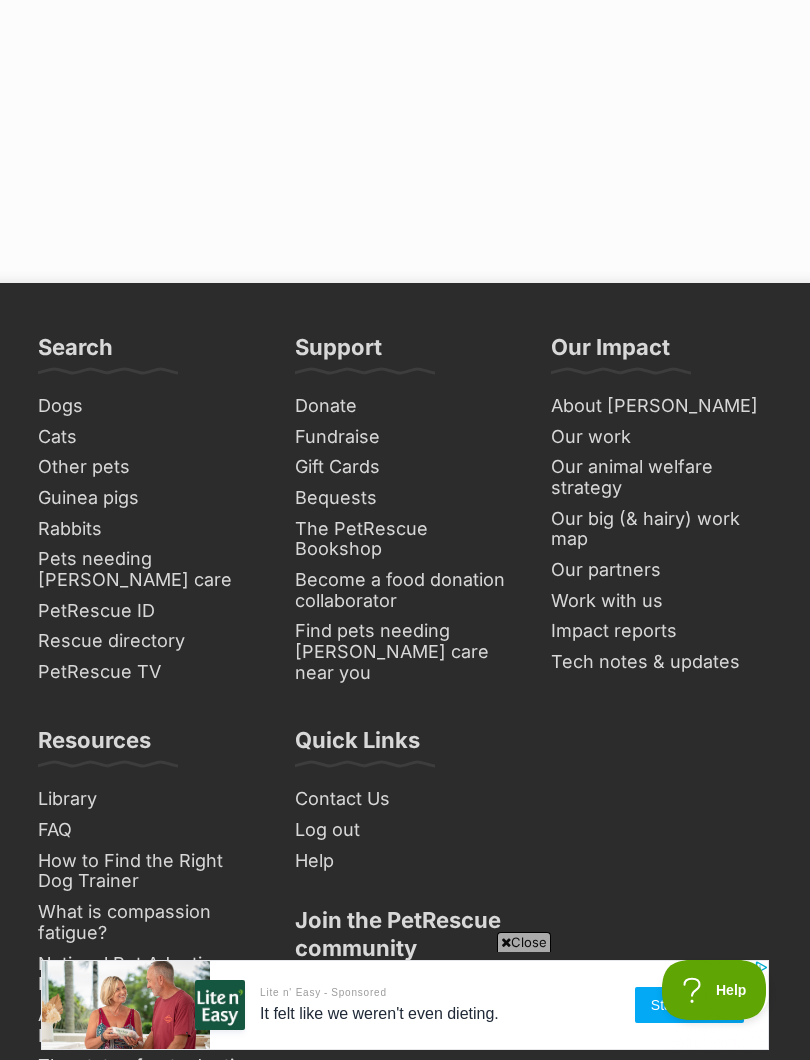 click at bounding box center (593, -146) 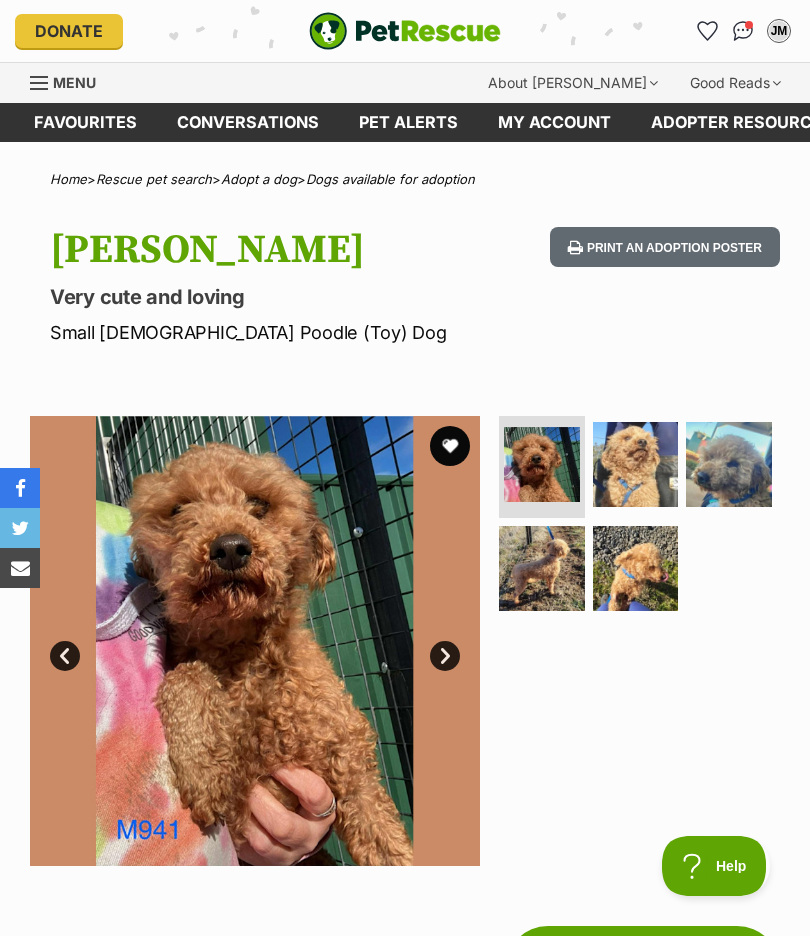 scroll, scrollTop: 0, scrollLeft: 0, axis: both 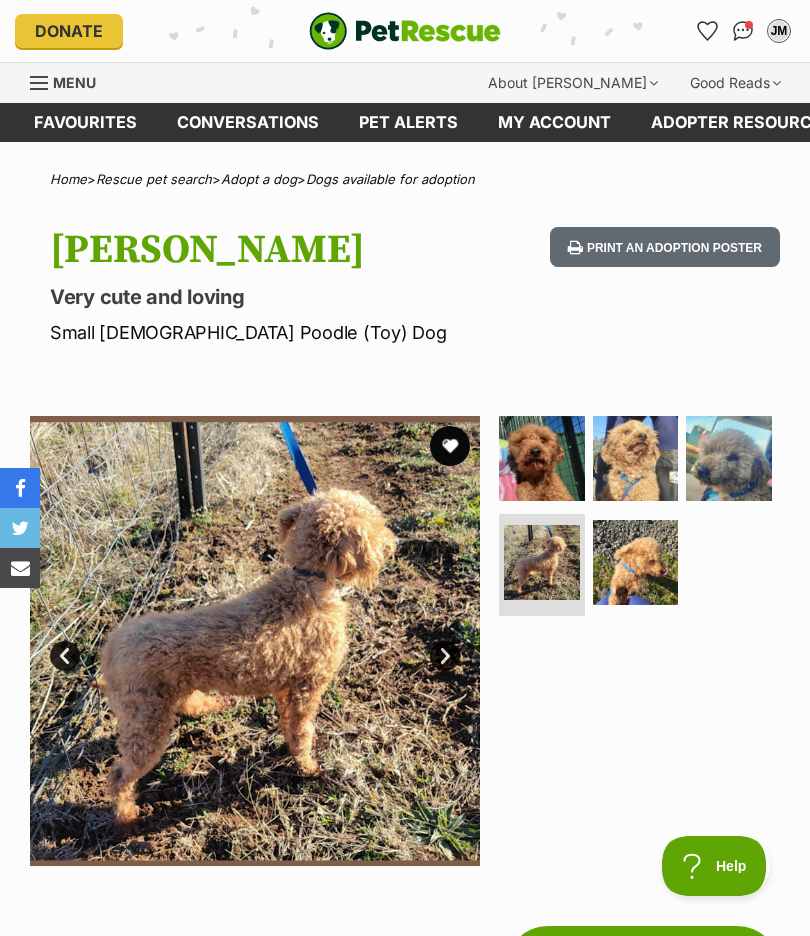 click at bounding box center [542, 459] 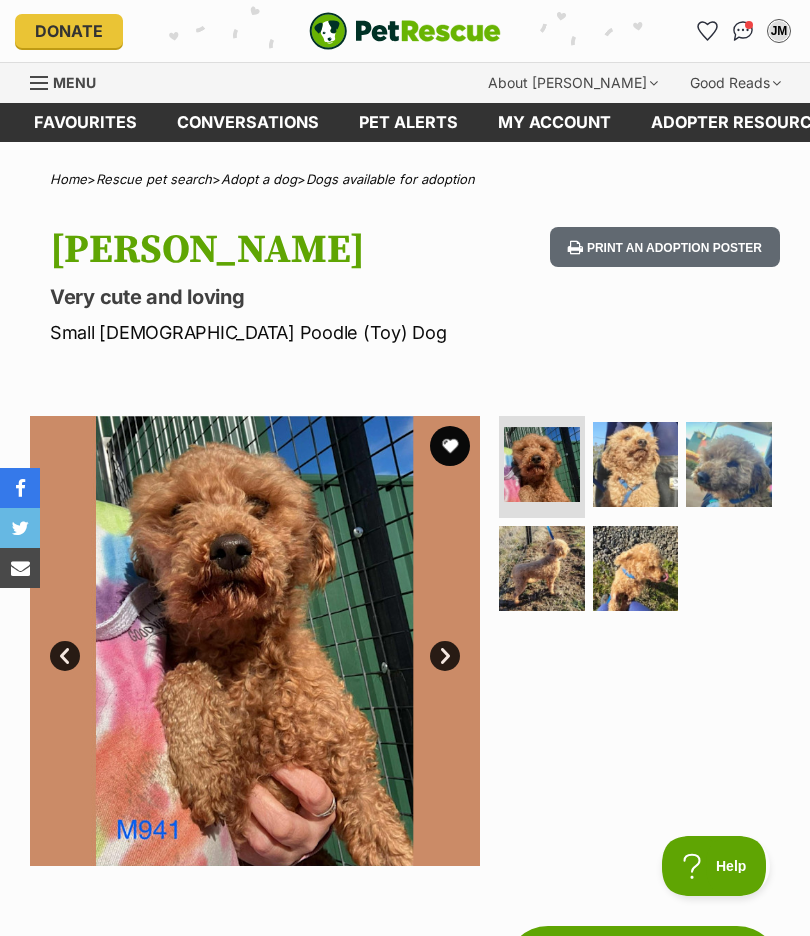 click at bounding box center (636, 569) 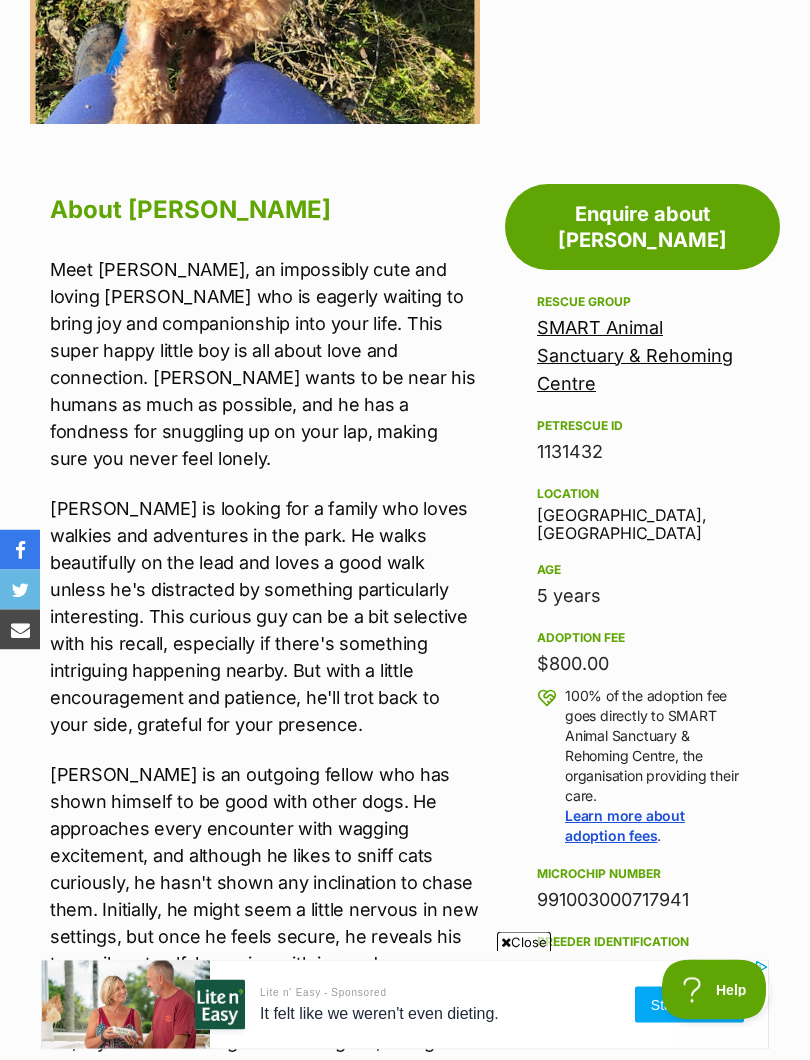 scroll, scrollTop: 743, scrollLeft: 0, axis: vertical 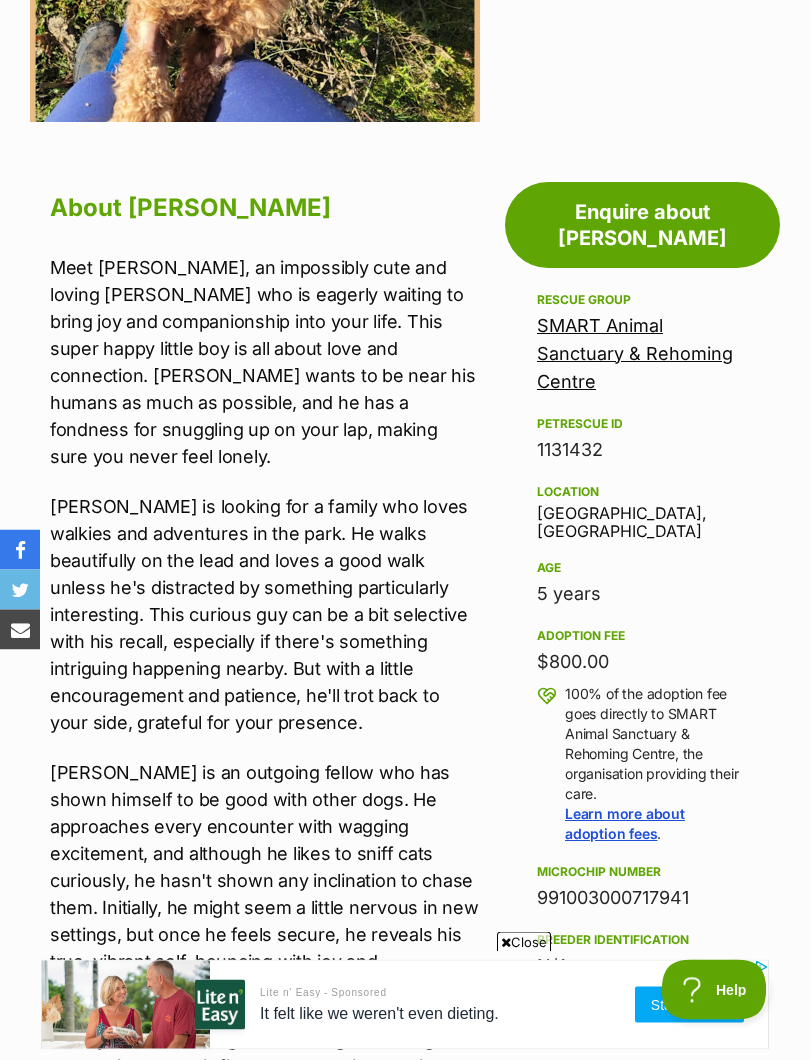 click on "Adoption information
I've been adopted!
This pet is no longer available
On Hold
Enquire about Samual
Find available pets like this!
Rescue group
SMART Animal Sanctuary & Rehoming Centre
PetRescue ID
1131432
Location
Kunama, NSW
Age
5 years
Adoption fee
$800.00
100% of the adoption fee goes directly to SMART Animal Sanctuary & Rehoming Centre, the organisation providing their care.
Learn more about adoption fees .
Microchip number
991003000717941
Breeder identification
N/A
Rehoming organisation
R251000078
Source number
R251000078
Last updated
10 Jul, 2025
Pre-adoption checks
Desexed
Vaccinated
Interstate adoption (ACT, NSW, VIC)
Wormed
Enquire about Samual
Find available pets like this!
Share Samual's profile!" at bounding box center [637, 1196] 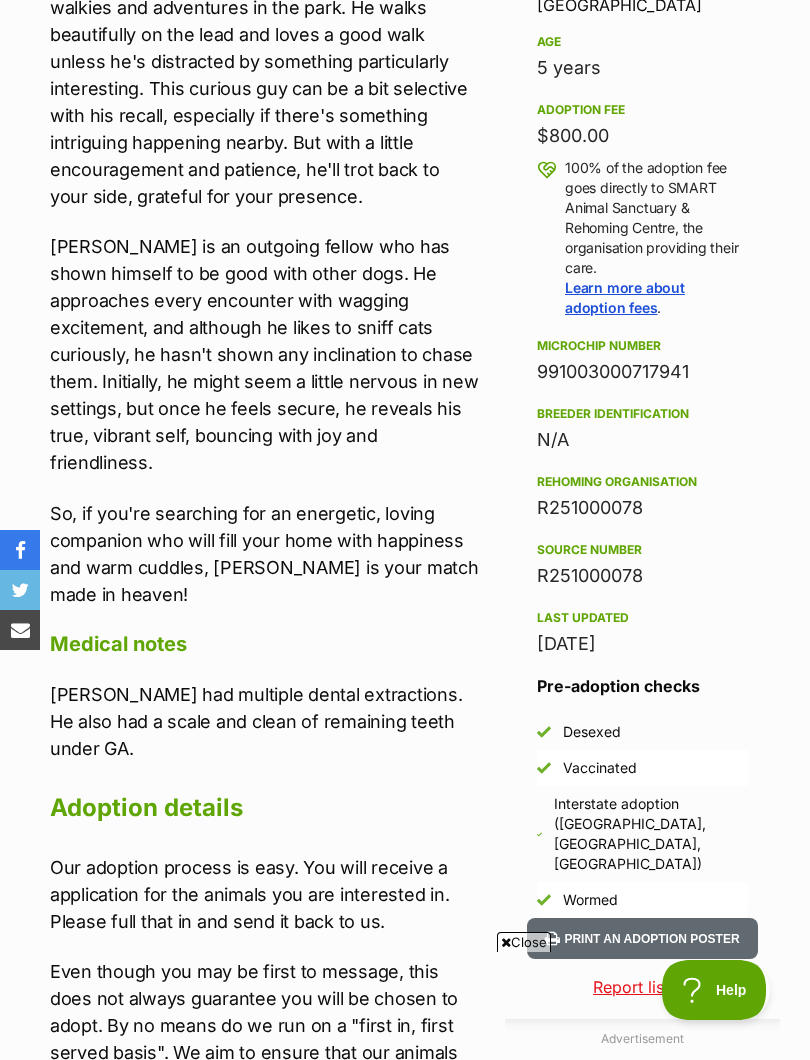scroll, scrollTop: 0, scrollLeft: 0, axis: both 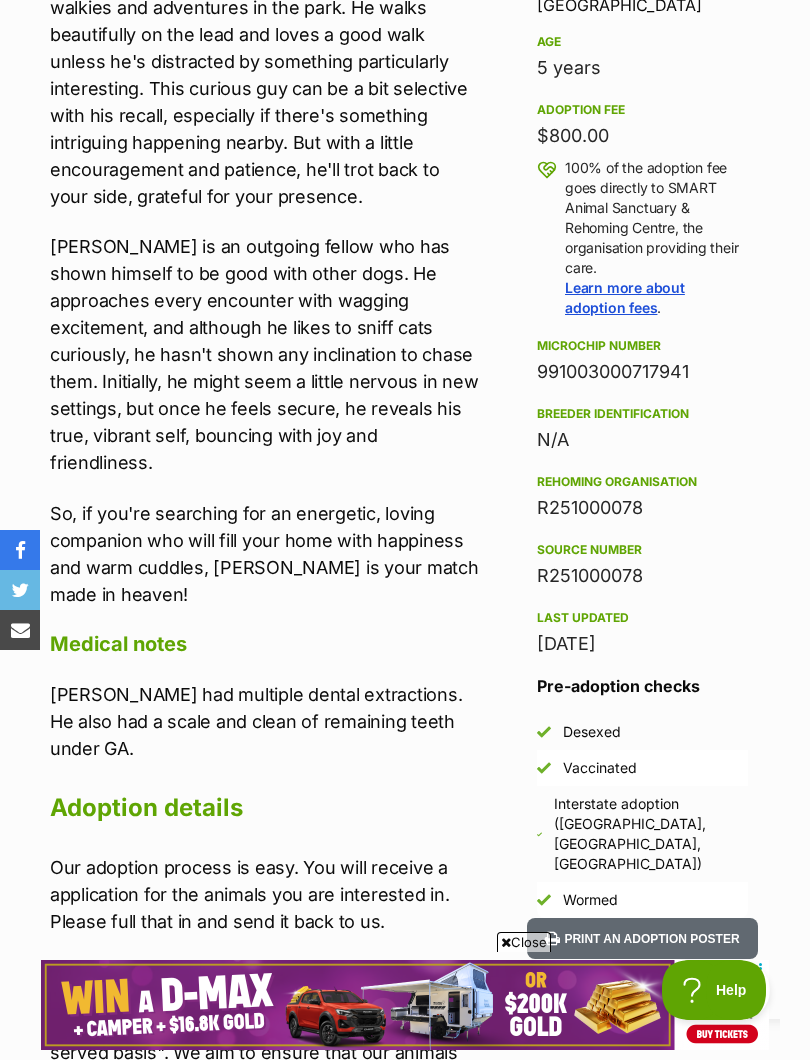 click on "Advertisement
Adoption information
I've been adopted!
This pet is no longer available
On Hold
Enquire about Samual
Find available pets like this!
Rescue group
SMART Animal Sanctuary & Rehoming Centre
PetRescue ID
1131432
Location
Kunama, NSW
Age
5 years
Adoption fee
$800.00
100% of the adoption fee goes directly to SMART Animal Sanctuary & Rehoming Centre, the organisation providing their care.
Learn more about adoption fees .
Microchip number
991003000717941
Breeder identification
N/A
Rehoming organisation
R251000078
Source number
R251000078
Last updated
10 Jul, 2025
Pre-adoption checks
Desexed
Vaccinated
Interstate adoption (ACT, NSW, VIC)
Wormed
About Samual
Medical notes
Adoption details" at bounding box center [405, 743] 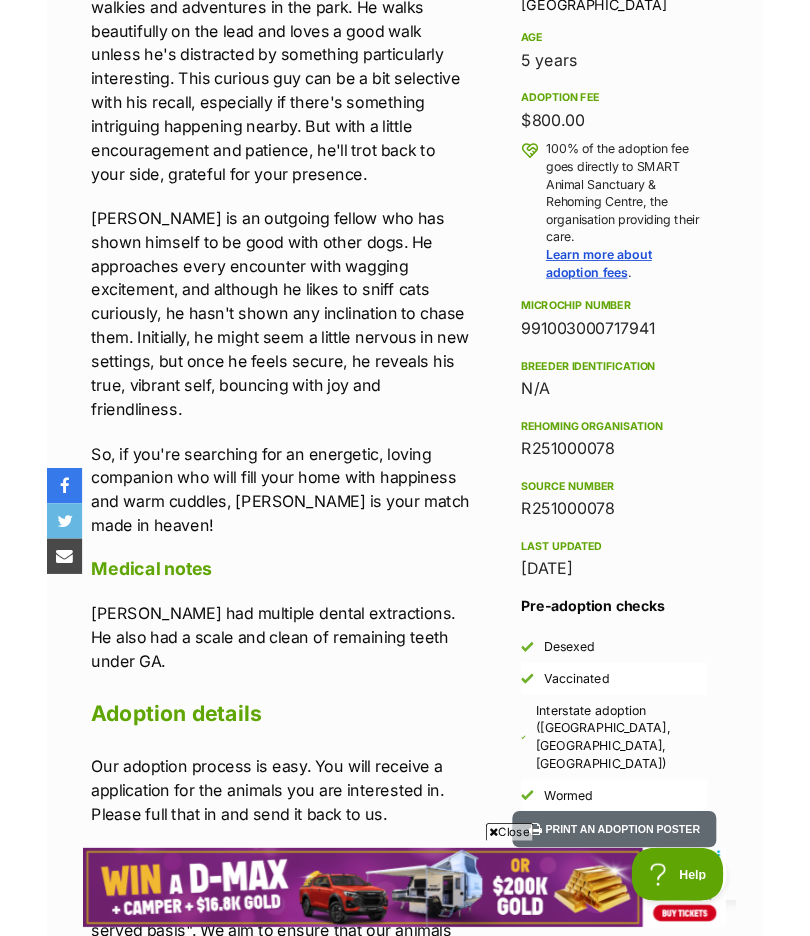 scroll, scrollTop: 1338, scrollLeft: 0, axis: vertical 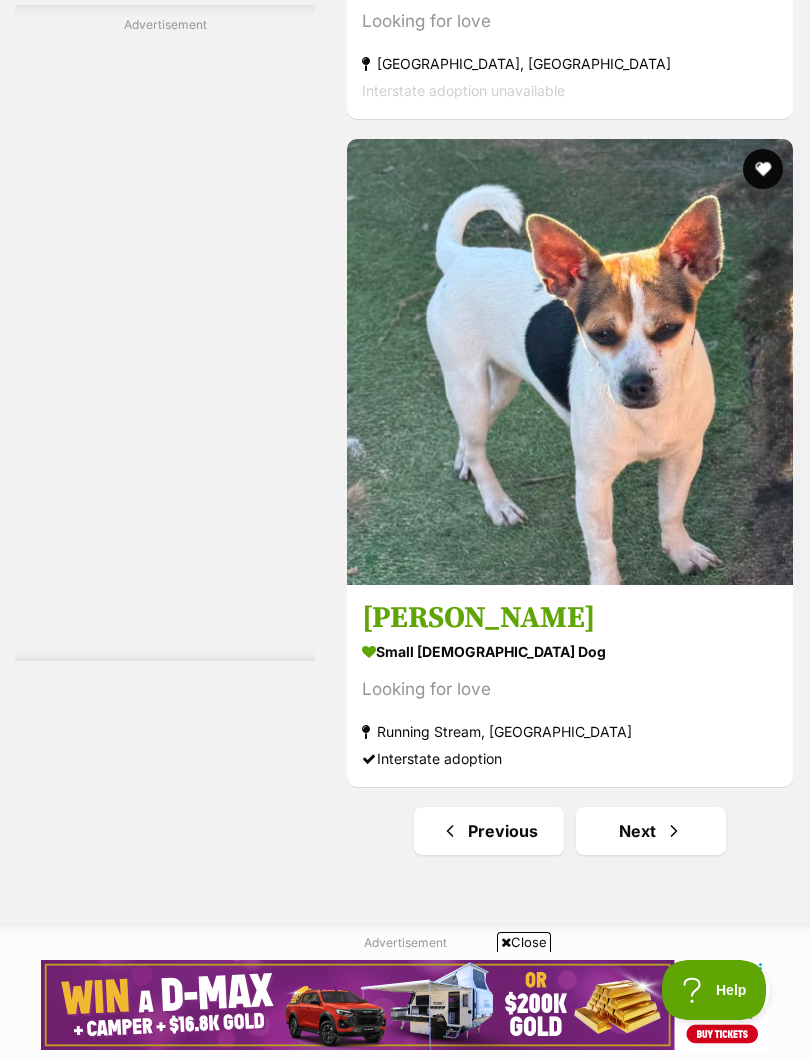 click on "small [DEMOGRAPHIC_DATA] Dog" at bounding box center (570, -16) 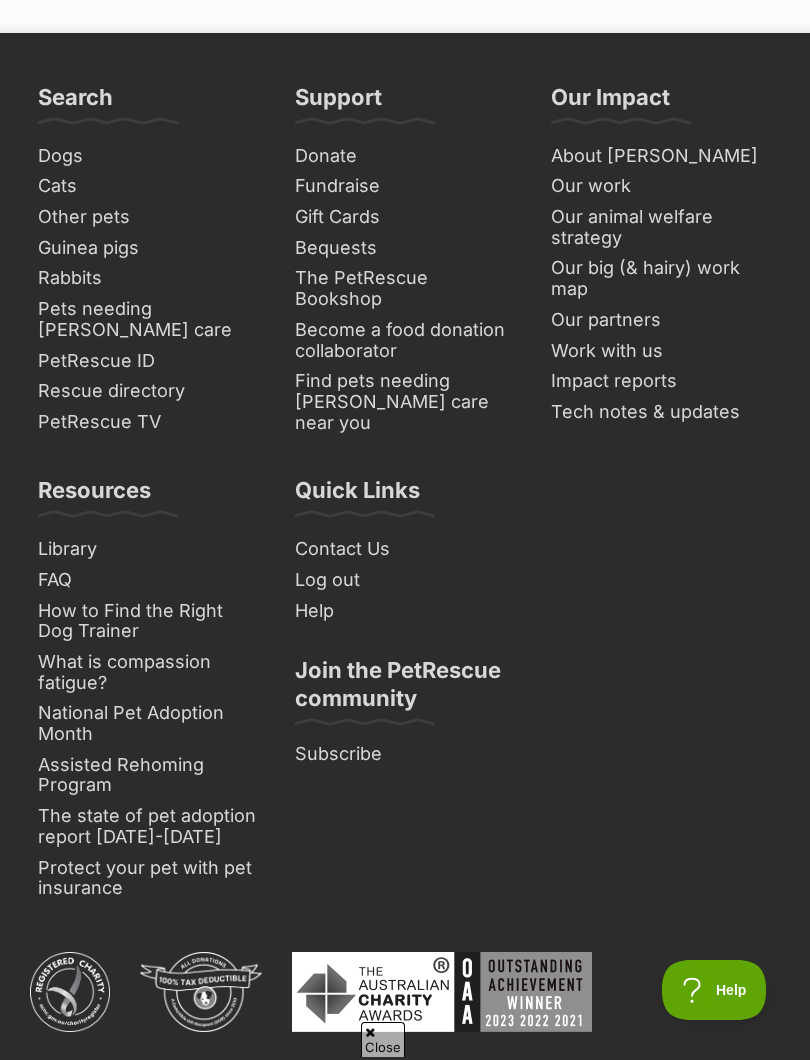 scroll, scrollTop: 0, scrollLeft: 0, axis: both 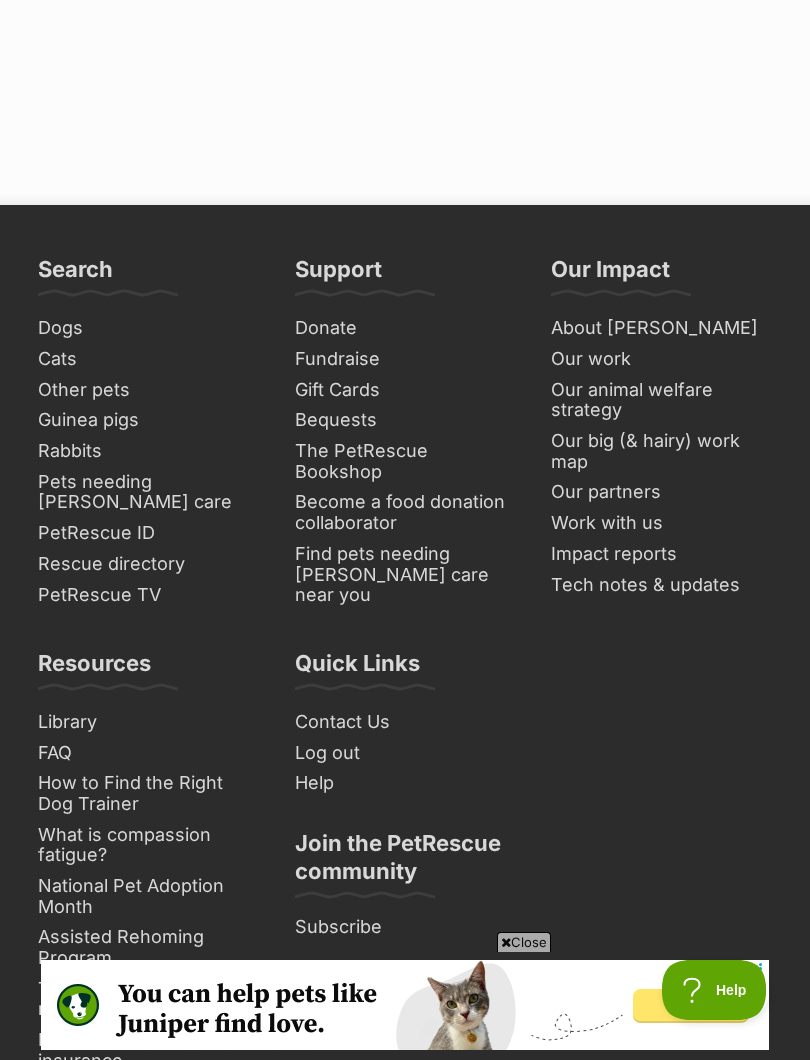 click on "Next" at bounding box center (651, -223) 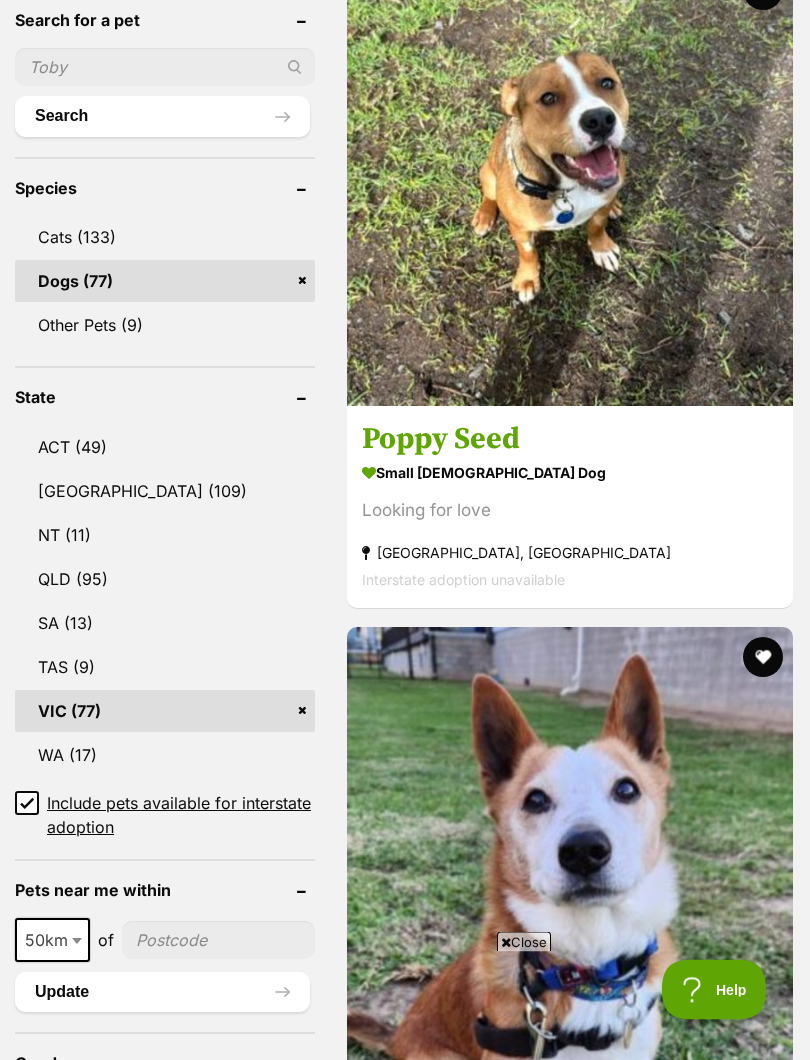 scroll, scrollTop: 1194, scrollLeft: 0, axis: vertical 